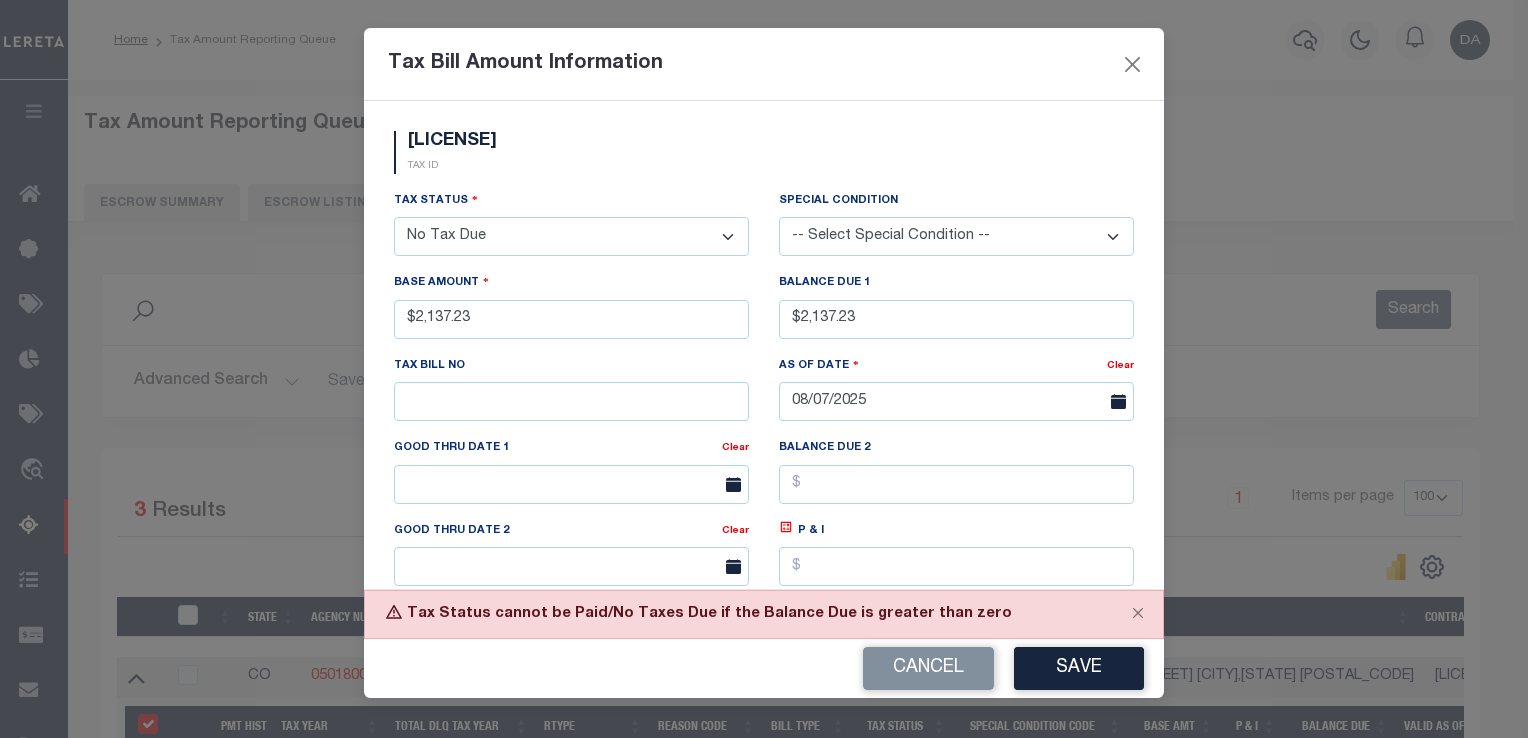 select on "100" 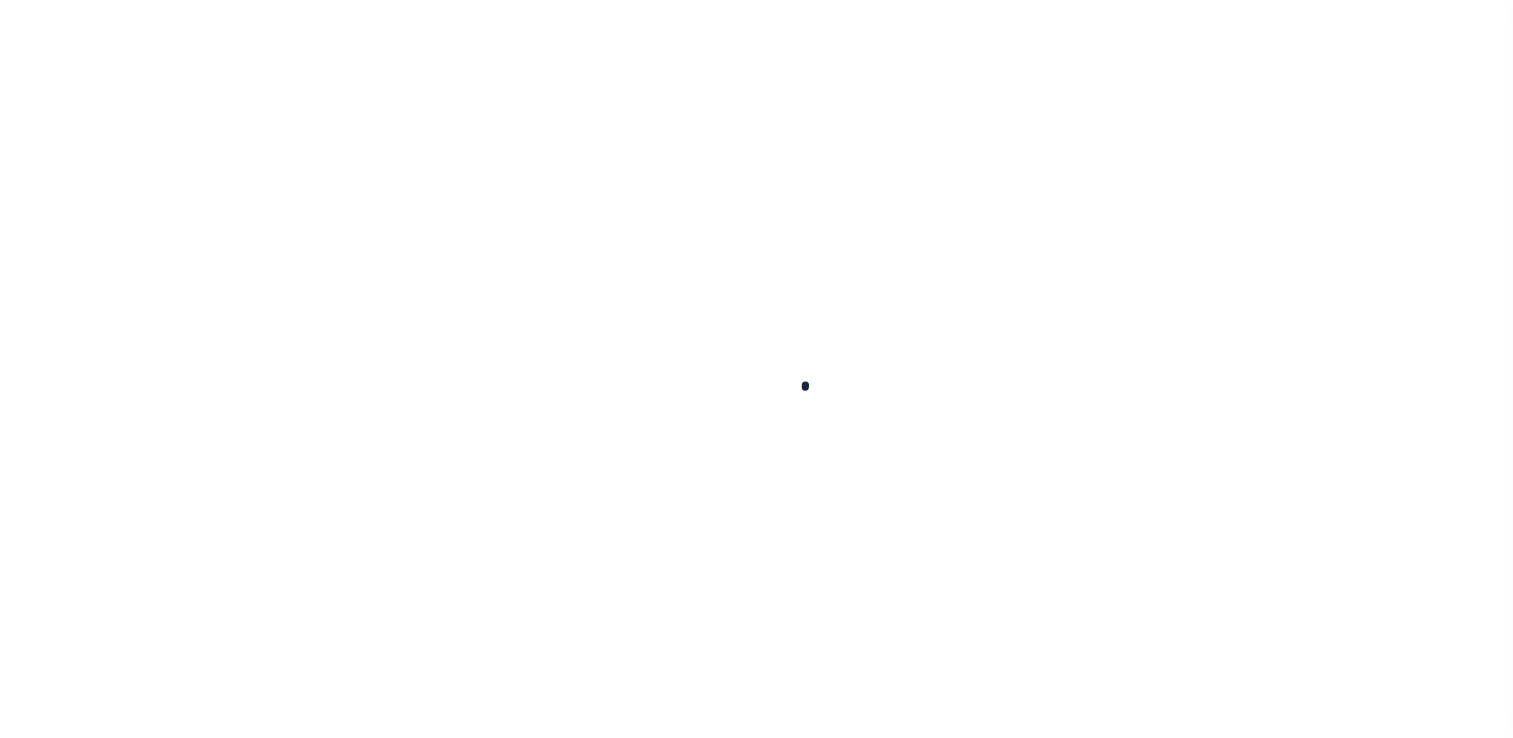 scroll, scrollTop: 0, scrollLeft: 0, axis: both 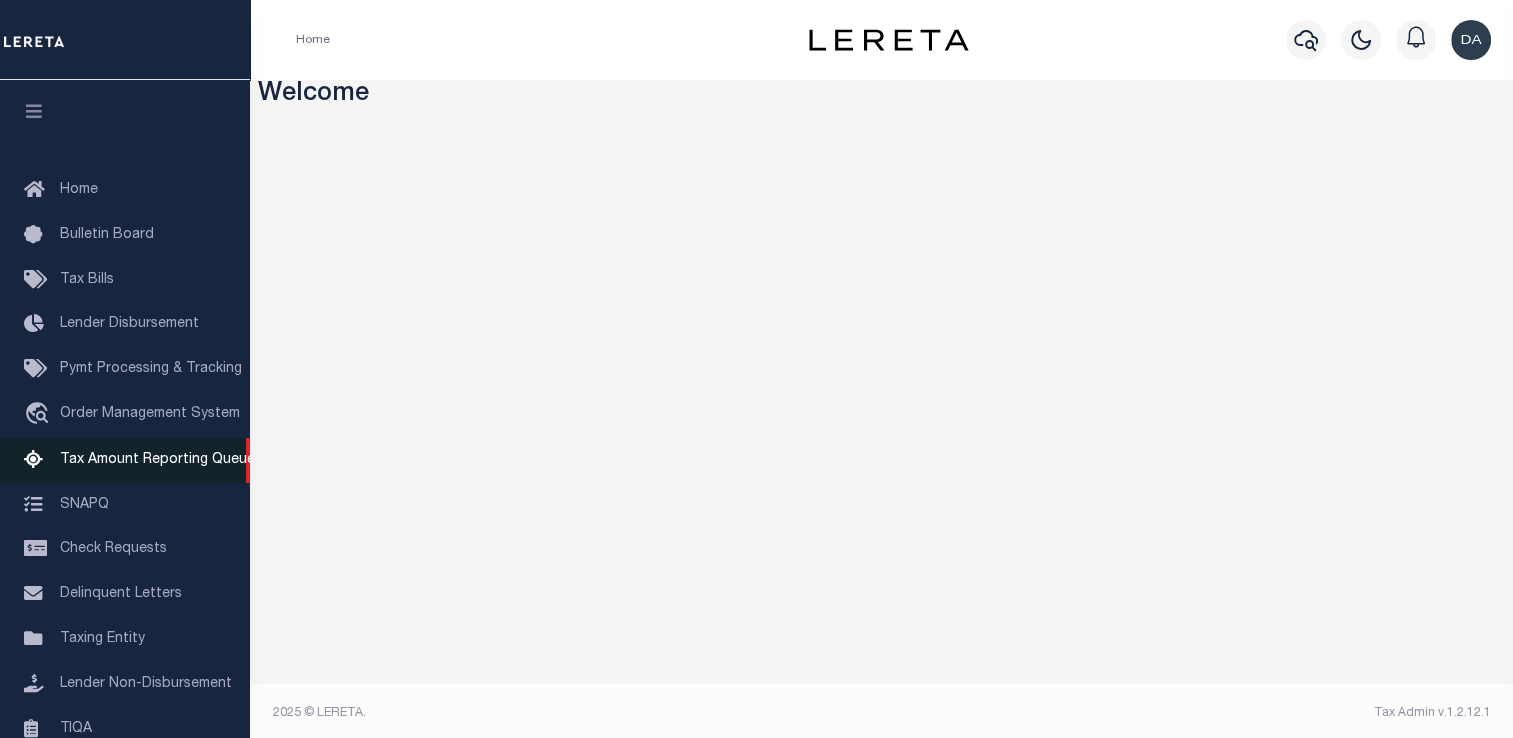 click on "Tax Amount Reporting Queue" at bounding box center [157, 460] 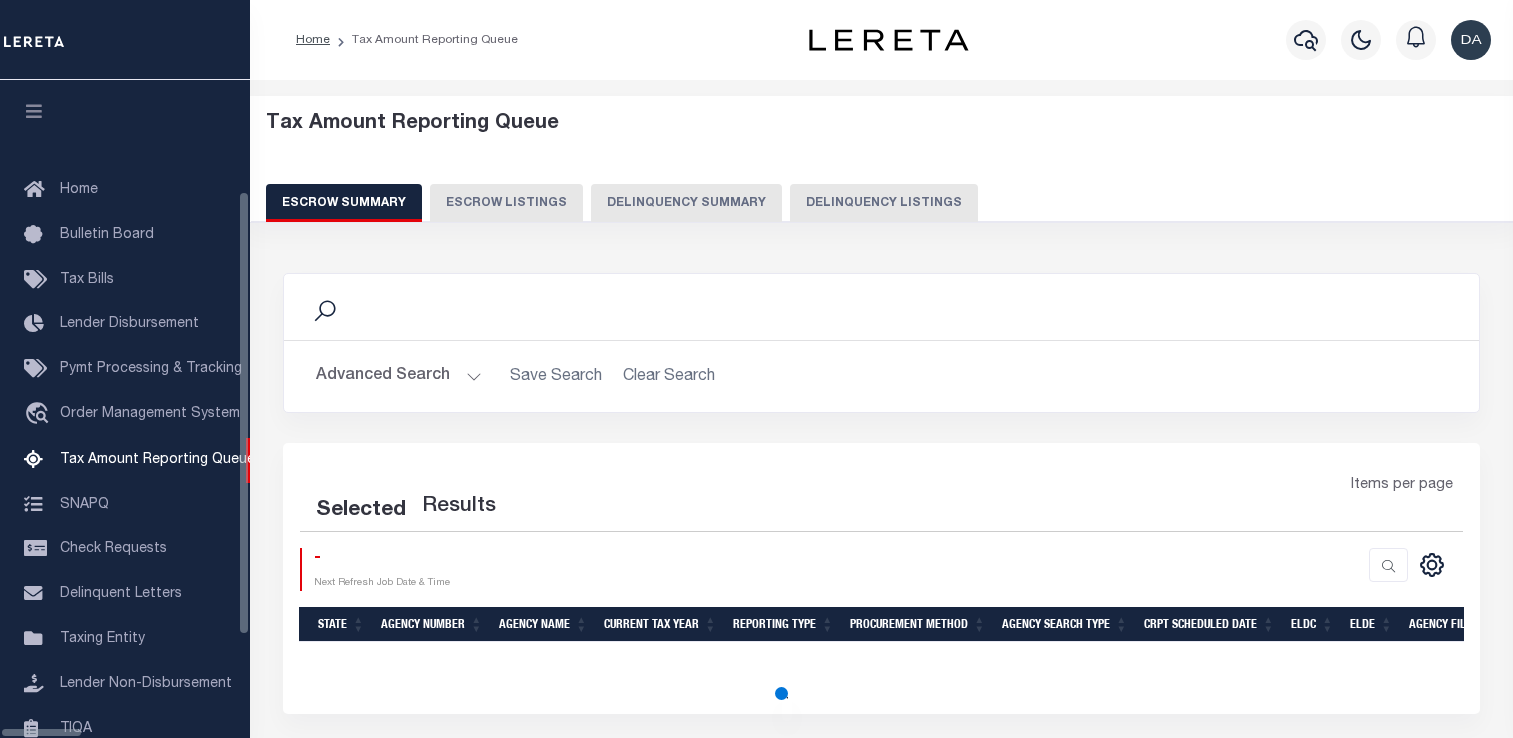 scroll, scrollTop: 0, scrollLeft: 0, axis: both 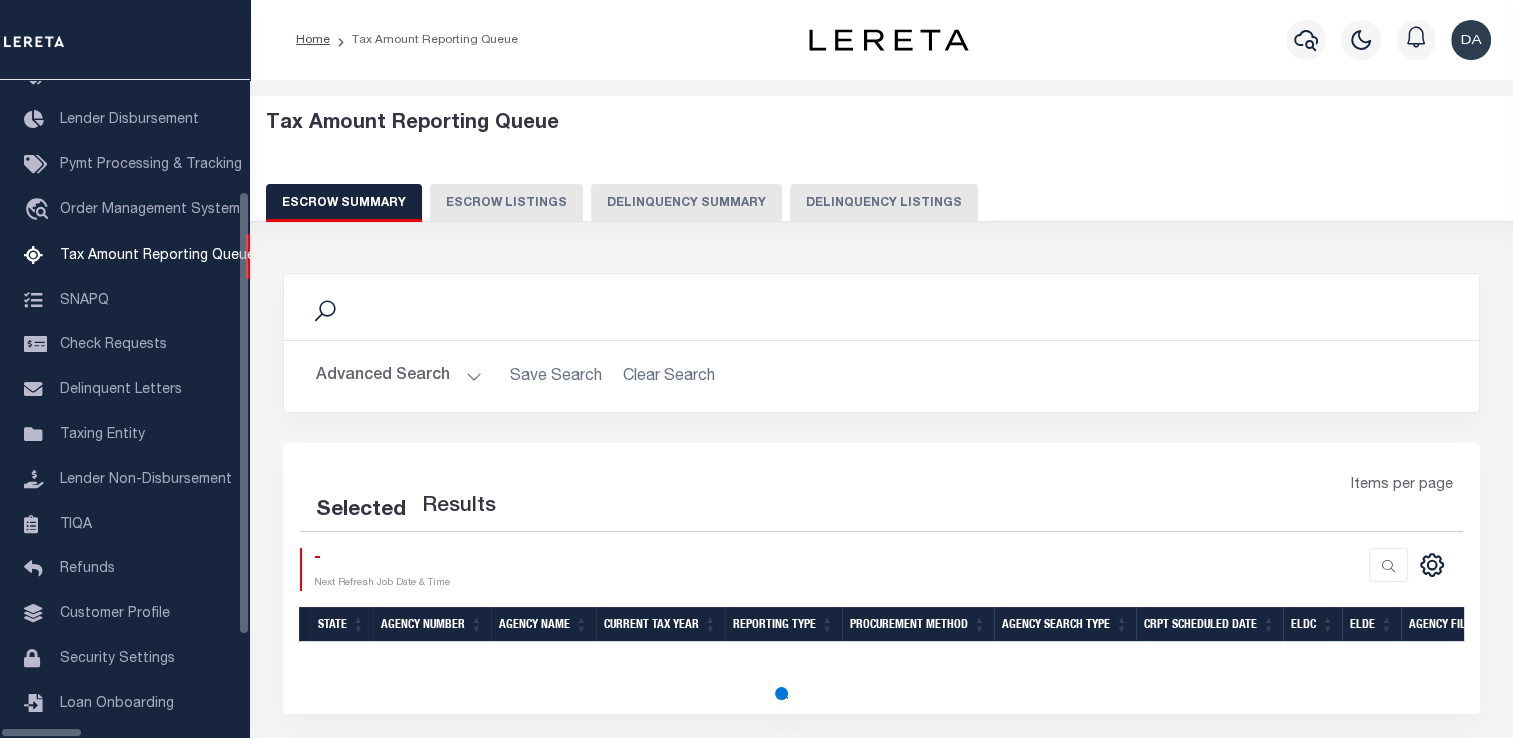 select on "100" 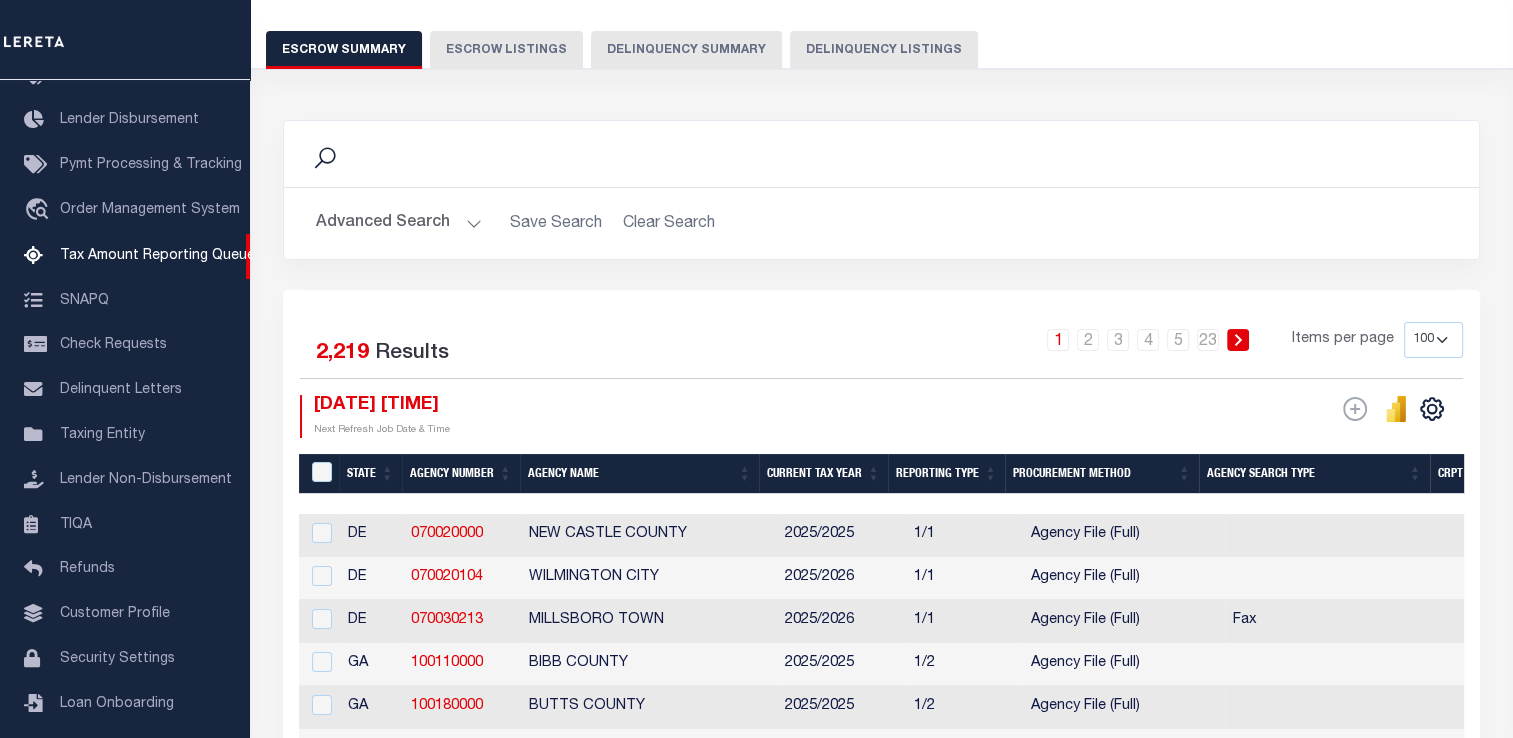 scroll, scrollTop: 0, scrollLeft: 0, axis: both 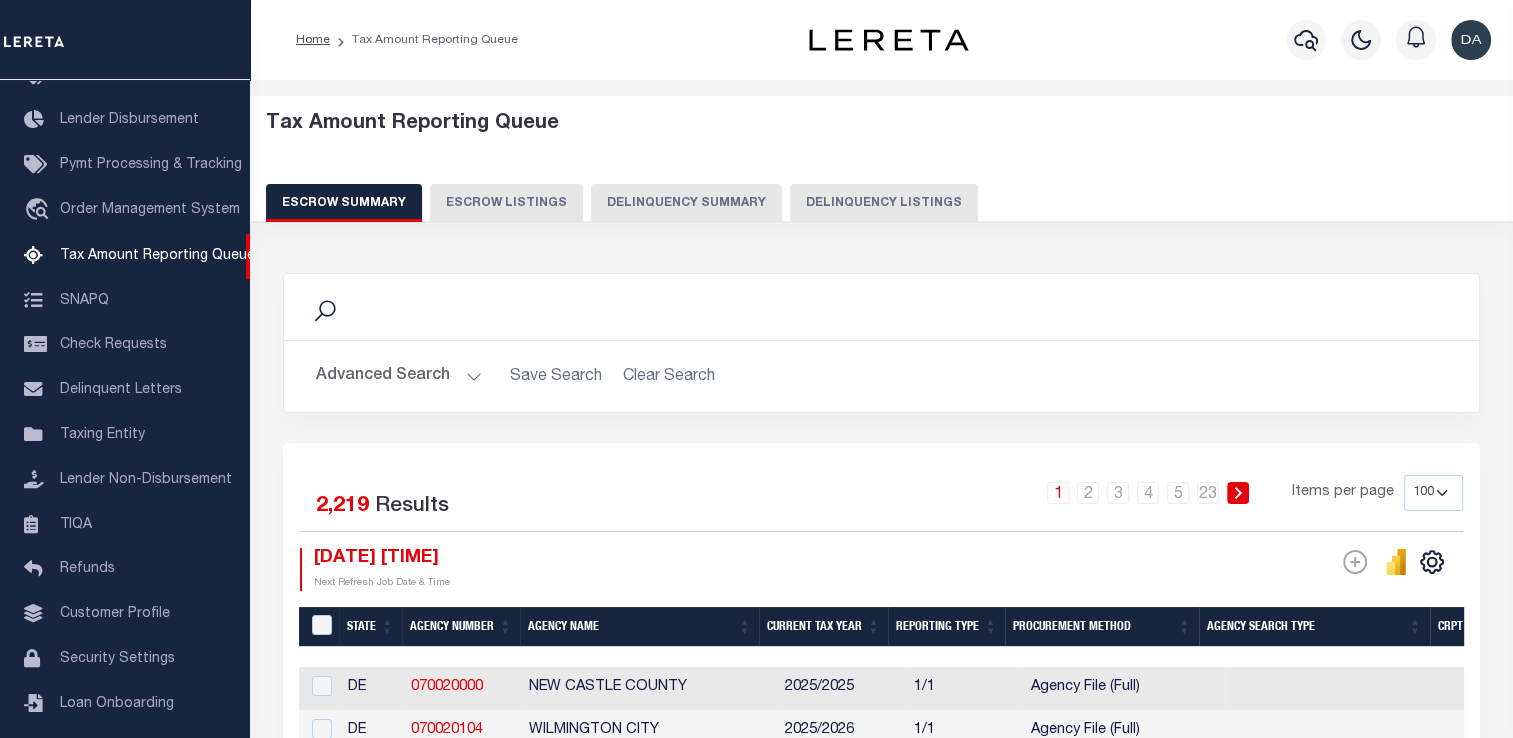 click on "Delinquency Summary" at bounding box center (686, 203) 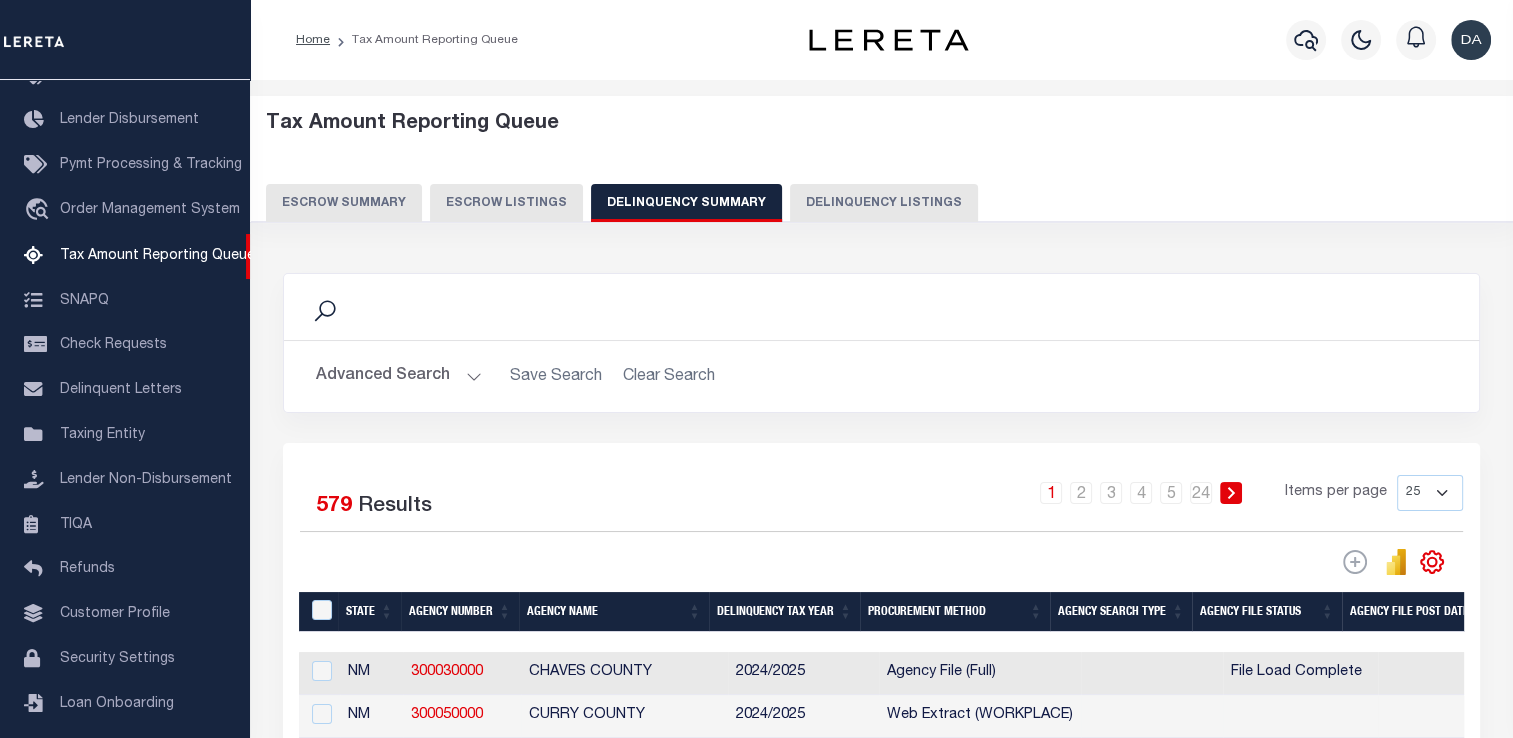 scroll, scrollTop: 244, scrollLeft: 0, axis: vertical 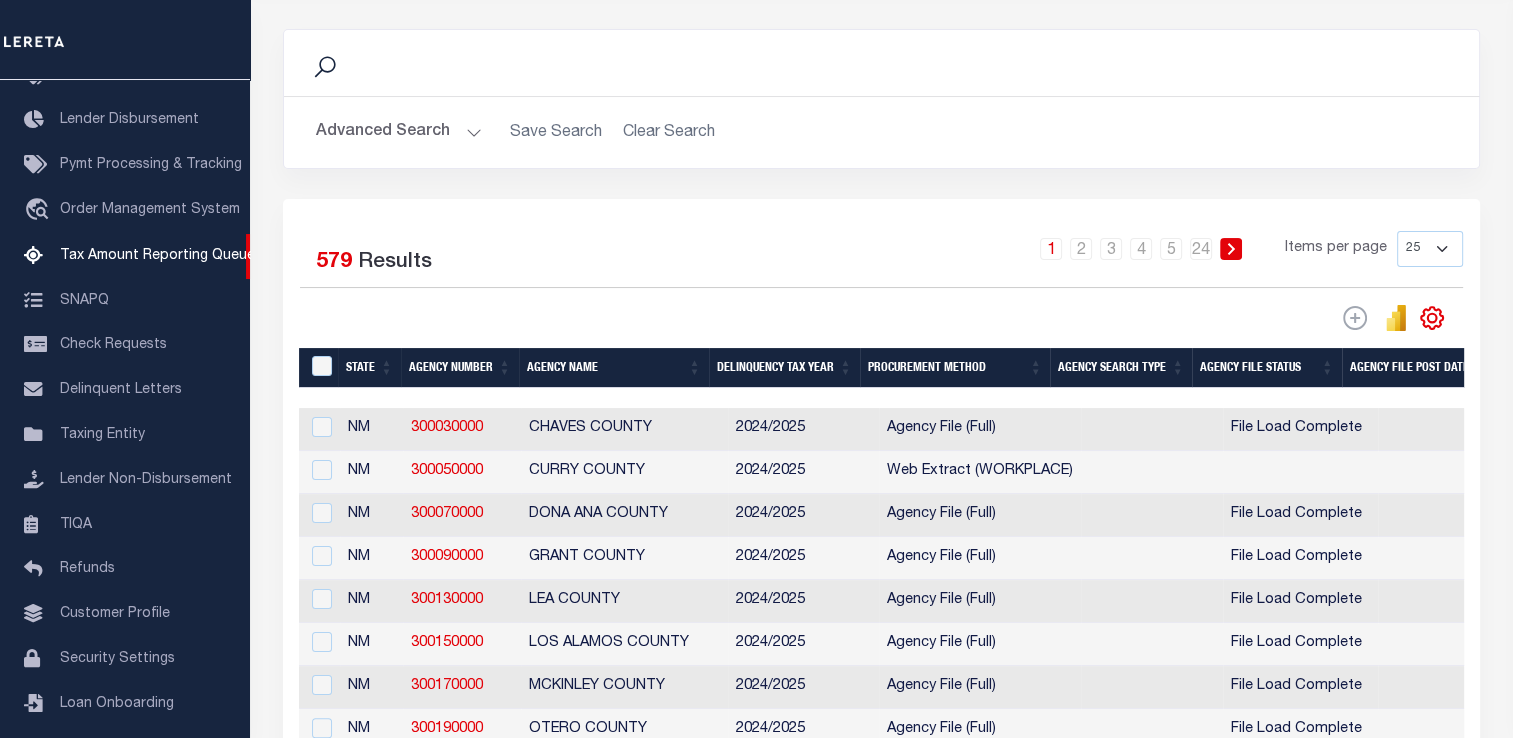 click on "Advanced Search
Save Search Clear Search
SummaryGridWrapper_dynamictable_____DefaultSaveFilter
State
In In AK AL AR AZ CA CO CT DC DE FL" at bounding box center [881, 132] 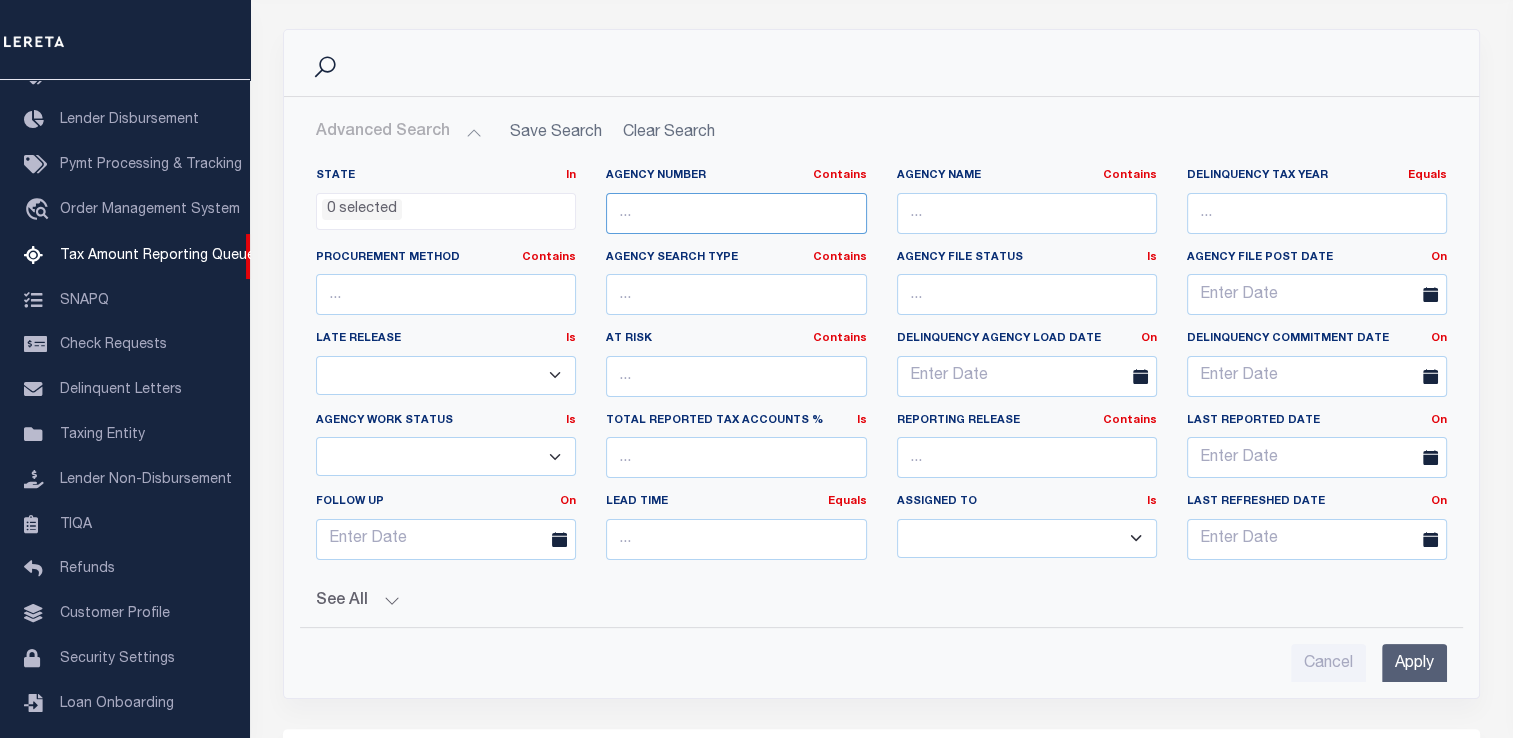 click at bounding box center [736, 213] 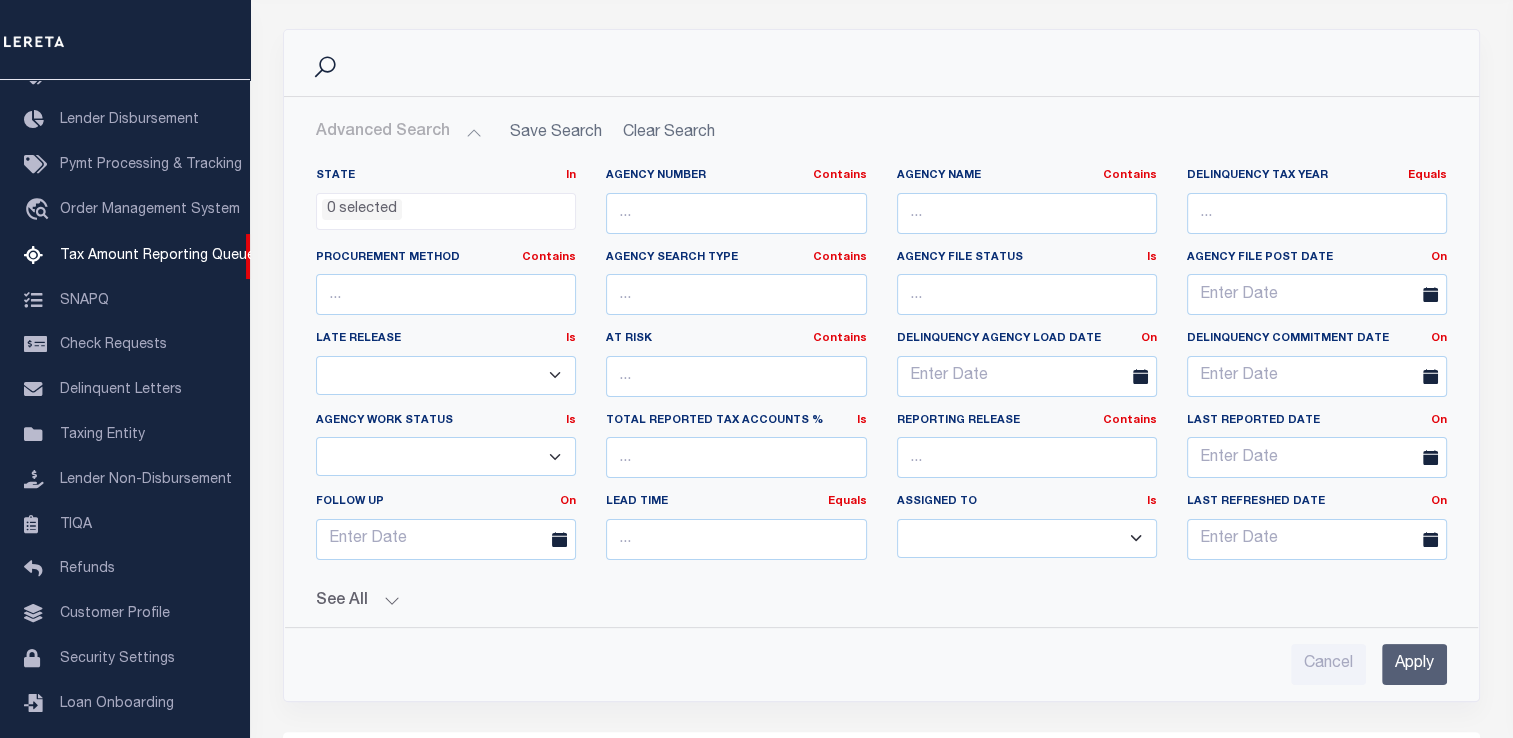 click on "See All" at bounding box center (881, 601) 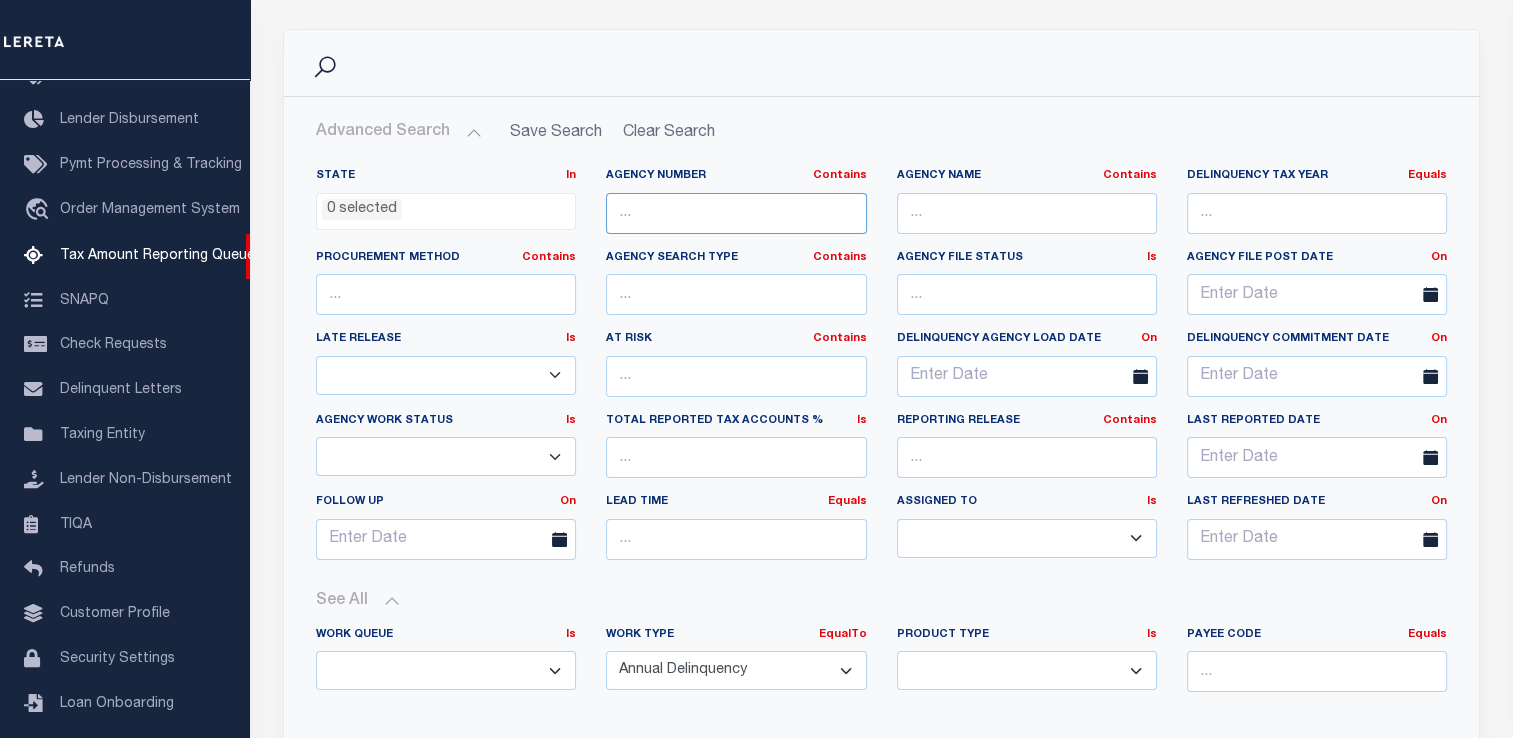 click at bounding box center (736, 213) 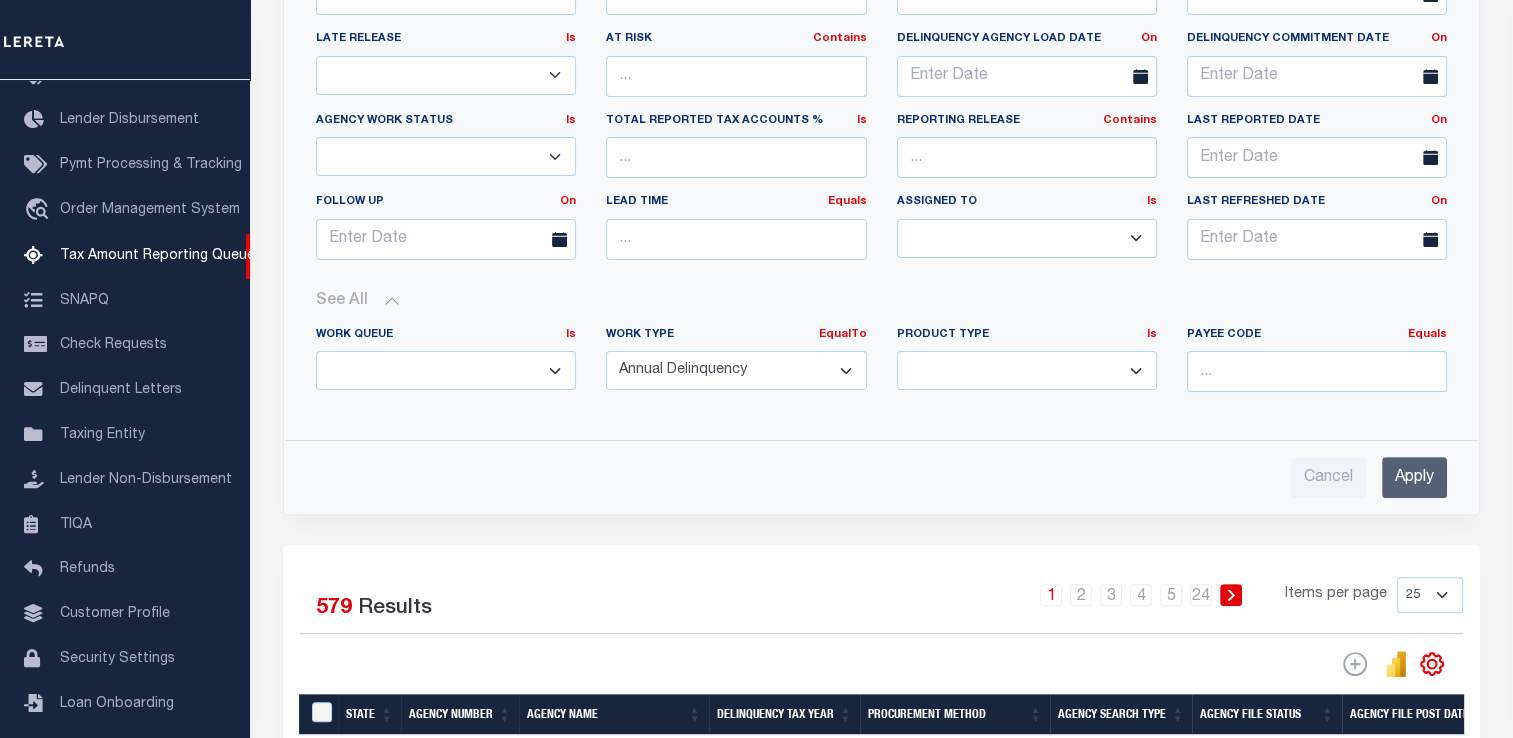 scroll, scrollTop: 644, scrollLeft: 0, axis: vertical 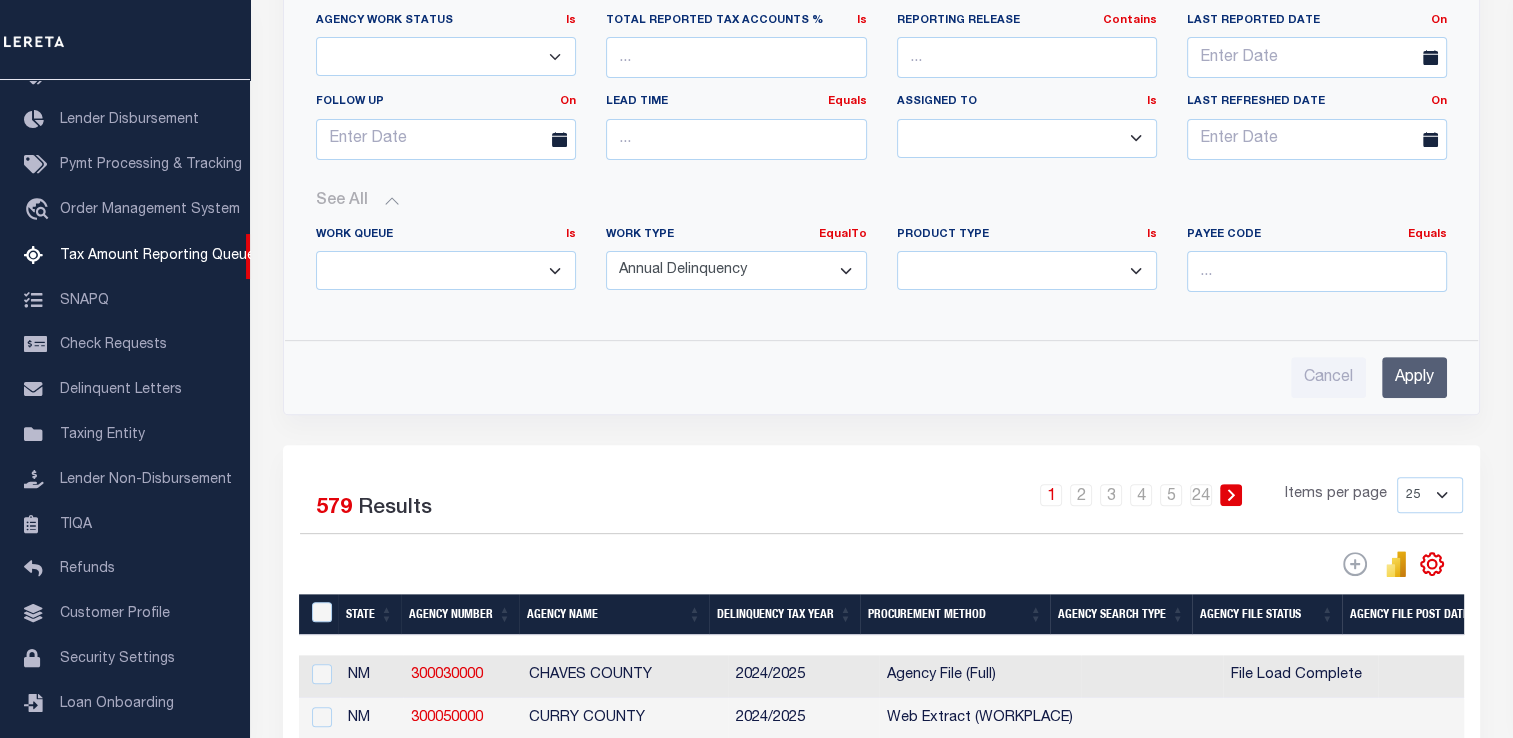 type on "455502300" 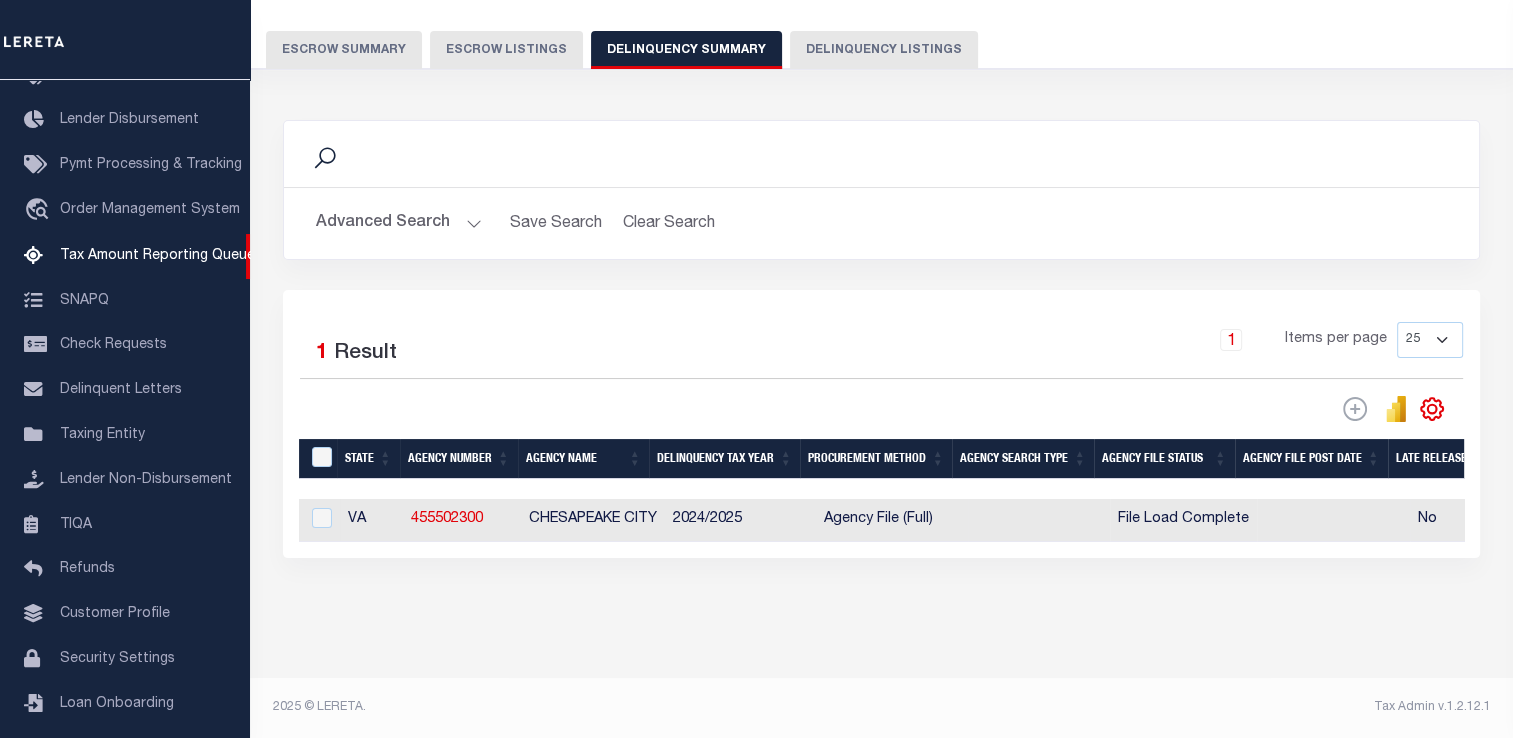 scroll, scrollTop: 167, scrollLeft: 0, axis: vertical 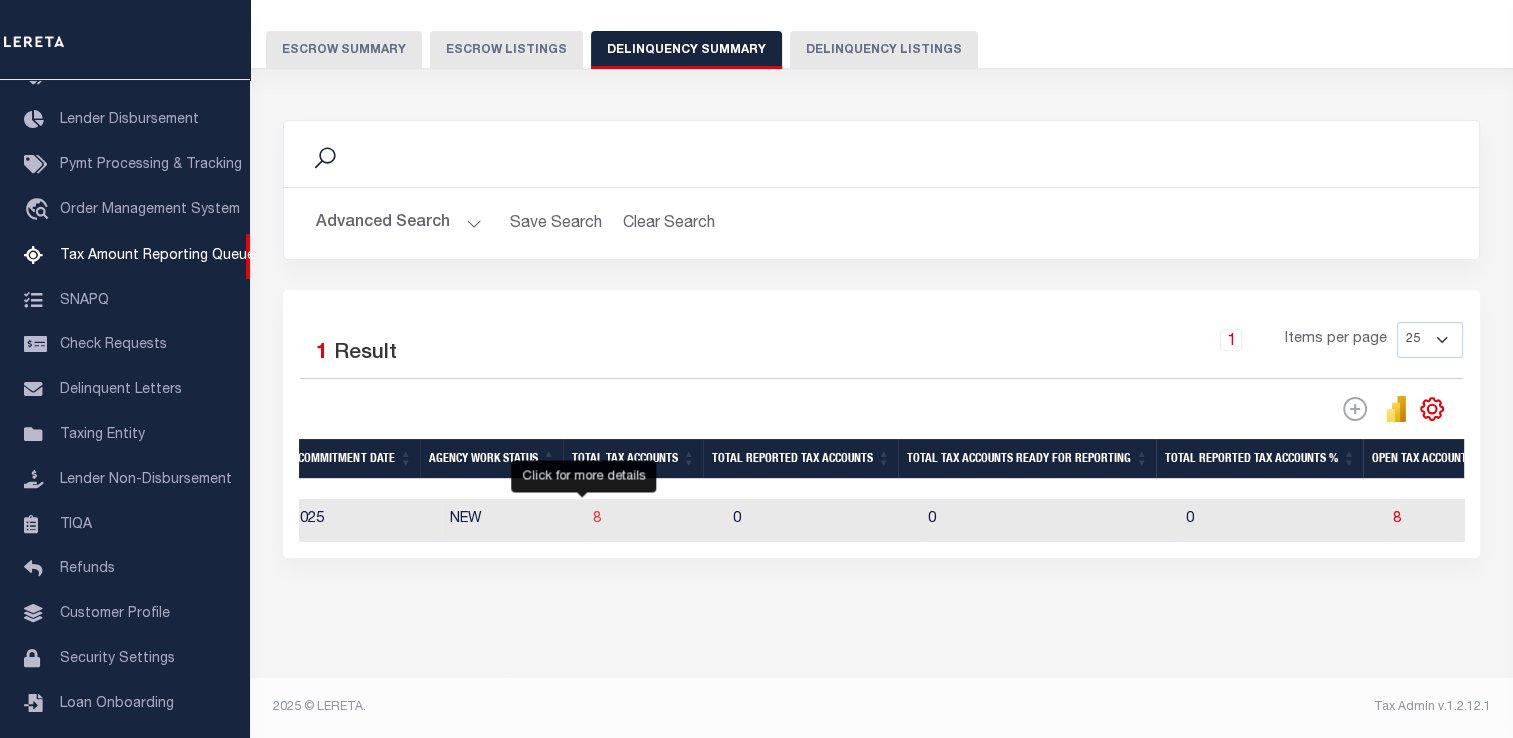 click on "8" at bounding box center (597, 519) 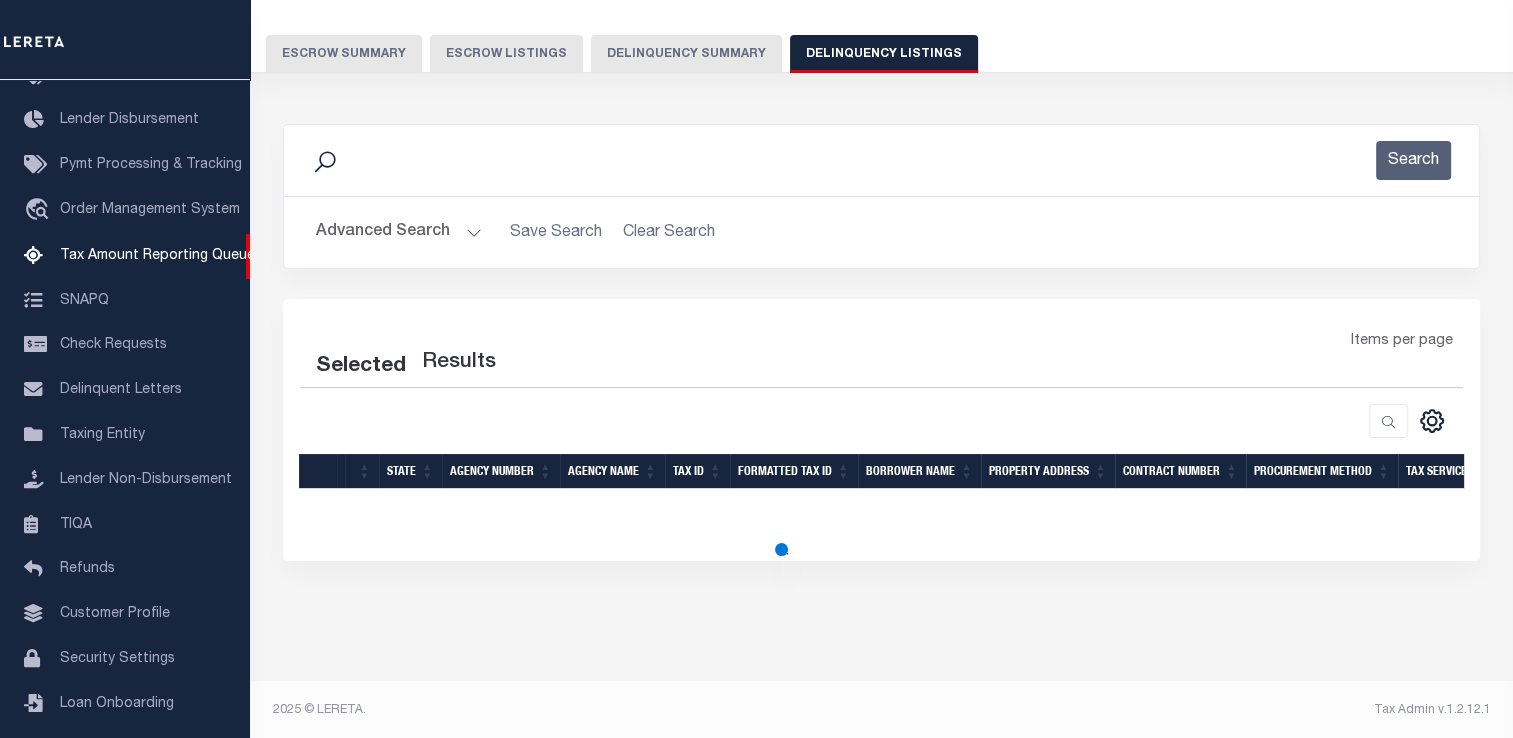 select on "100" 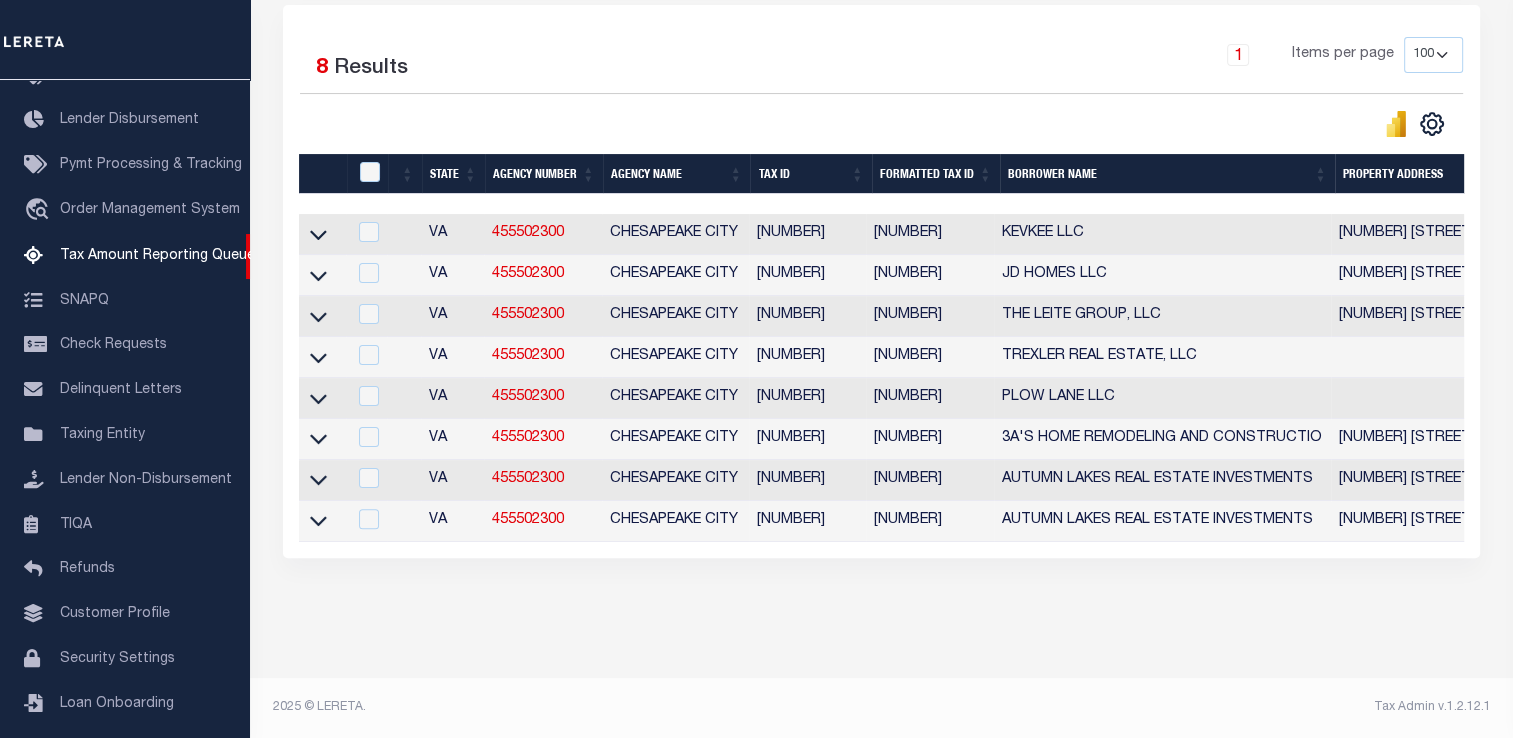 scroll, scrollTop: 0, scrollLeft: 588, axis: horizontal 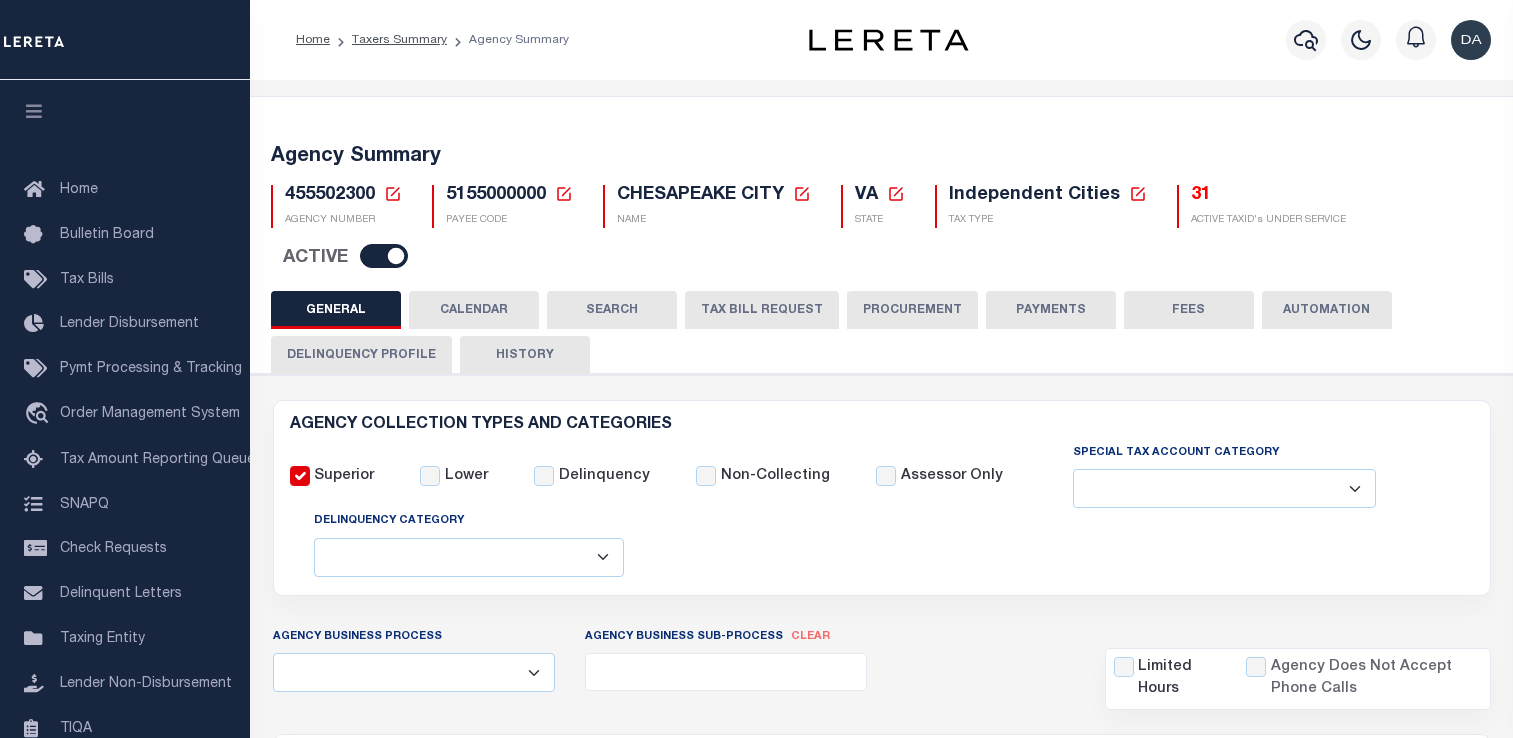 select 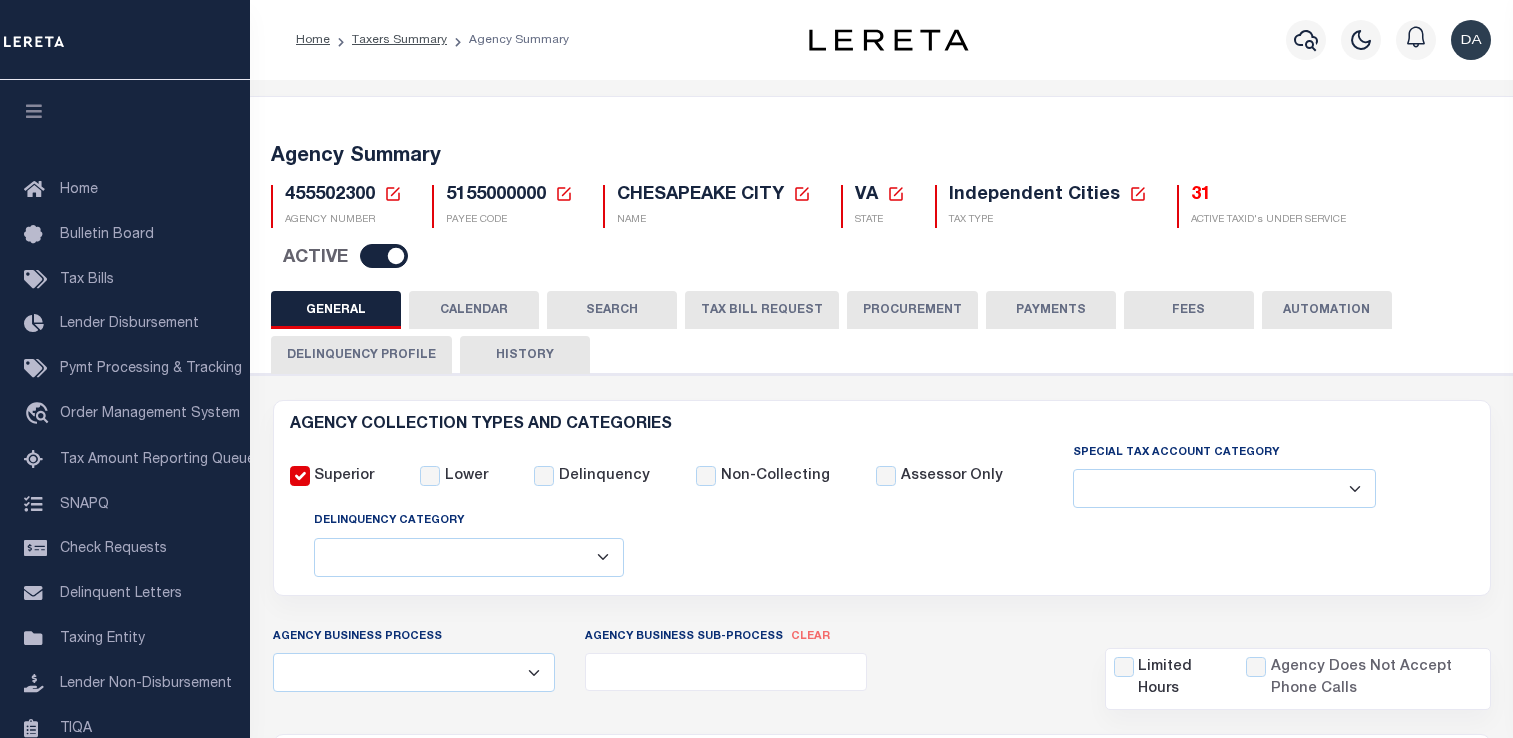 scroll, scrollTop: 0, scrollLeft: 0, axis: both 